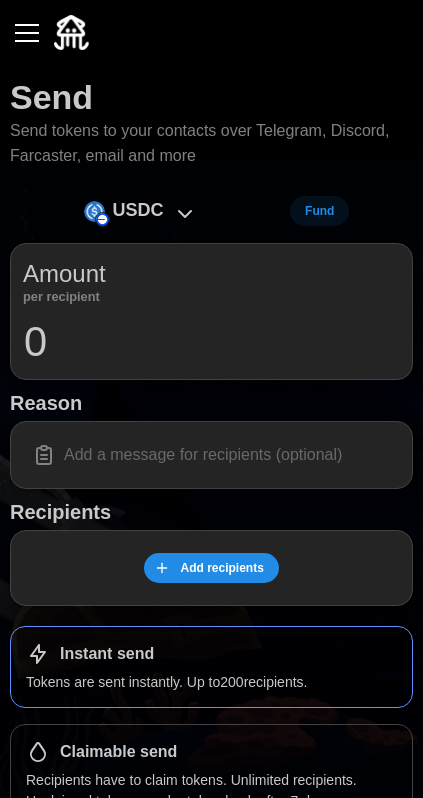 scroll, scrollTop: 0, scrollLeft: 0, axis: both 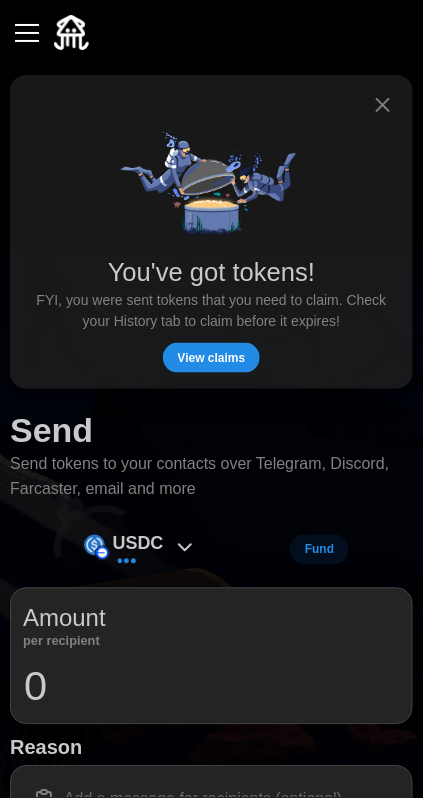 click on "View claims" at bounding box center [212, 358] 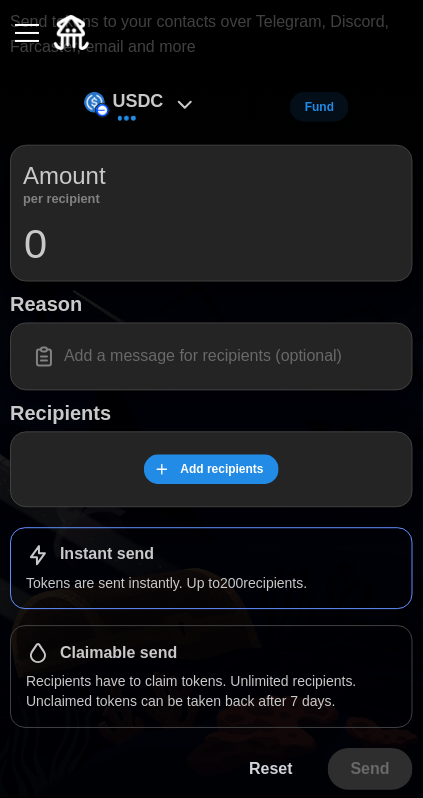 scroll, scrollTop: 0, scrollLeft: 0, axis: both 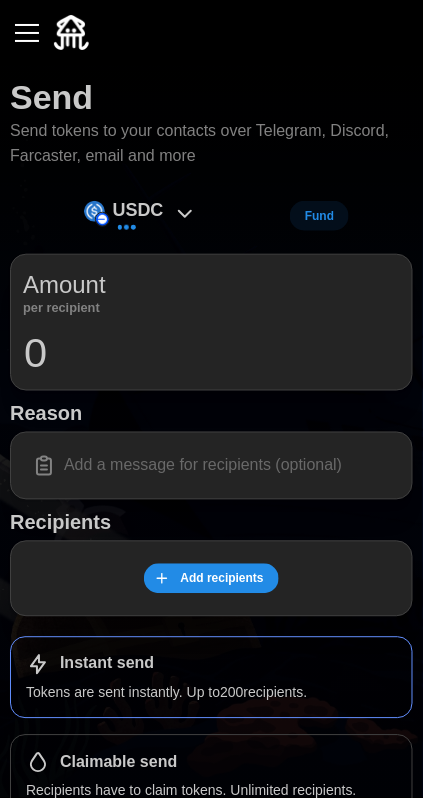 click at bounding box center (27, 33) 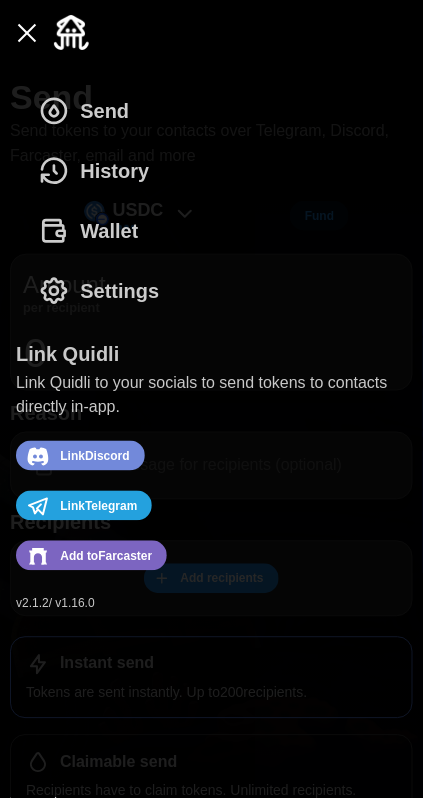 click on "Wallet" at bounding box center (109, 231) 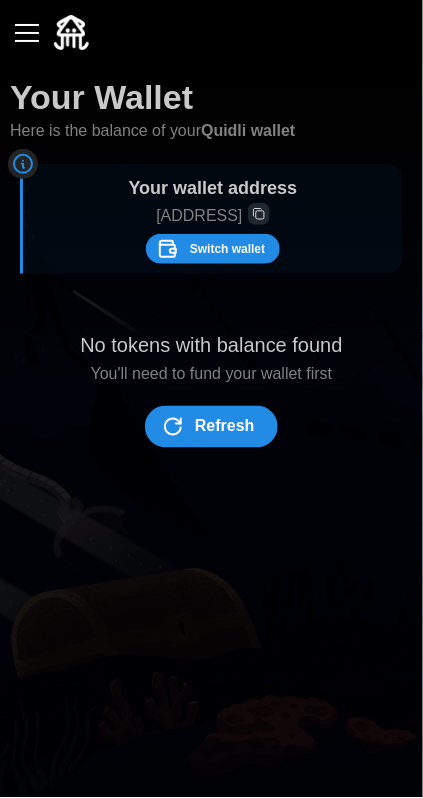 click on "Refresh" at bounding box center (225, 427) 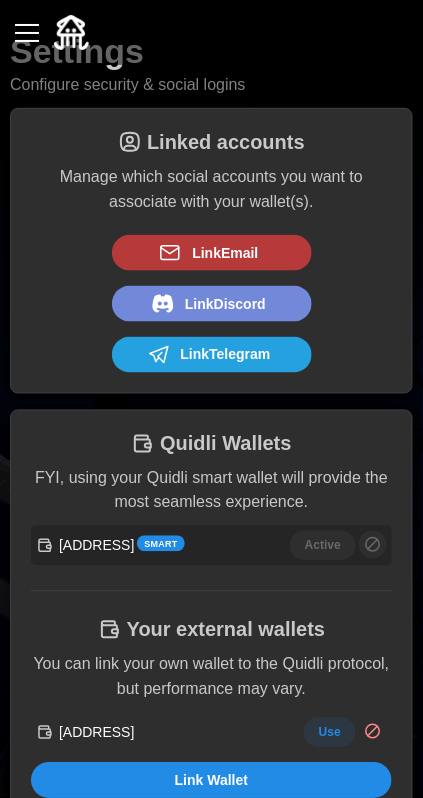 scroll, scrollTop: 0, scrollLeft: 0, axis: both 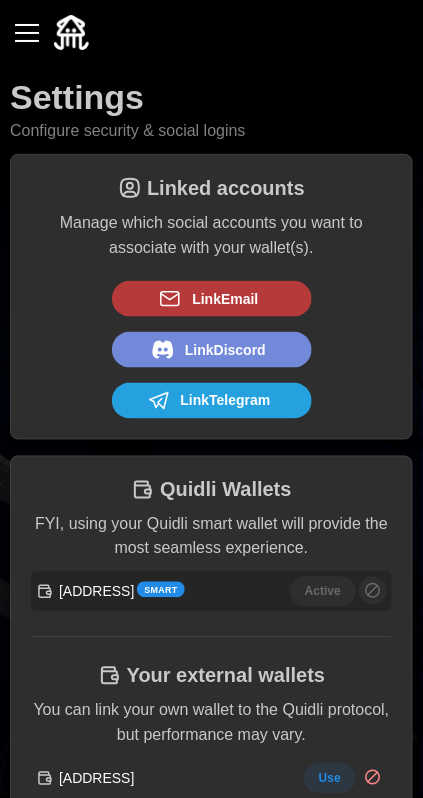 click at bounding box center (27, 33) 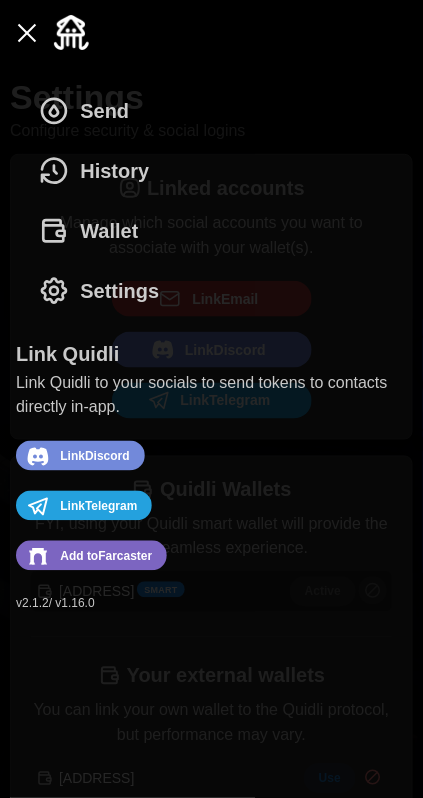 click on "Add to  Farcaster" at bounding box center [106, 557] 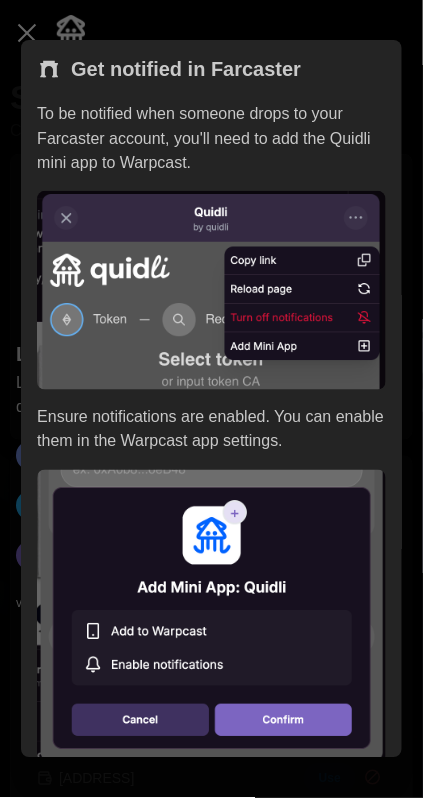 click at bounding box center [211, 617] 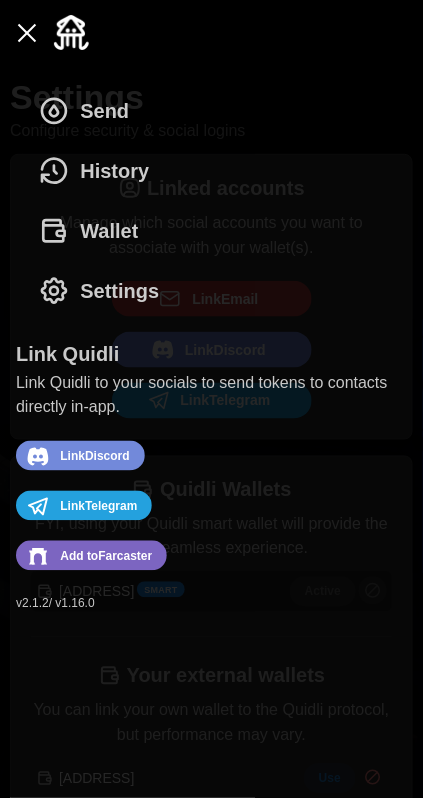 click at bounding box center (27, 33) 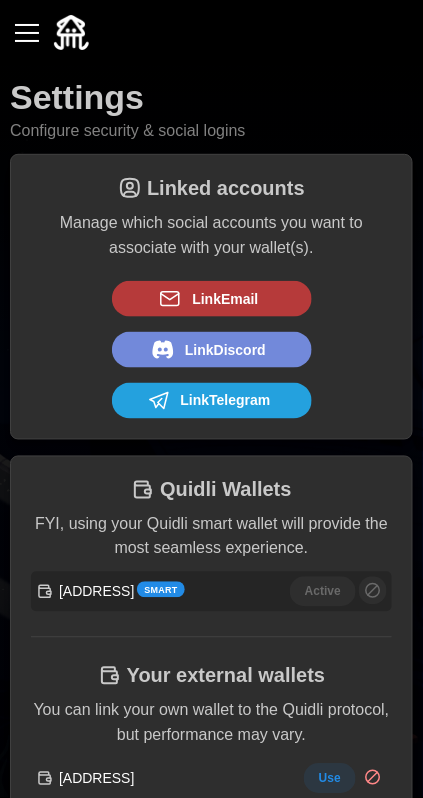 click at bounding box center (27, 33) 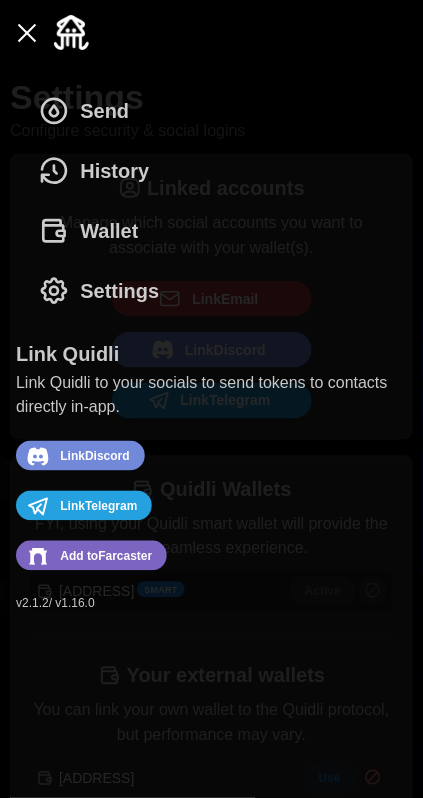 click on "Send History Wallet Settings" at bounding box center (211, 201) 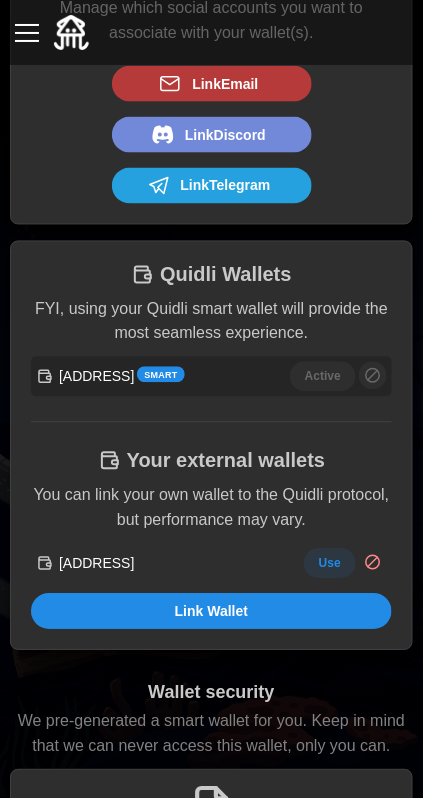 scroll, scrollTop: 217, scrollLeft: 0, axis: vertical 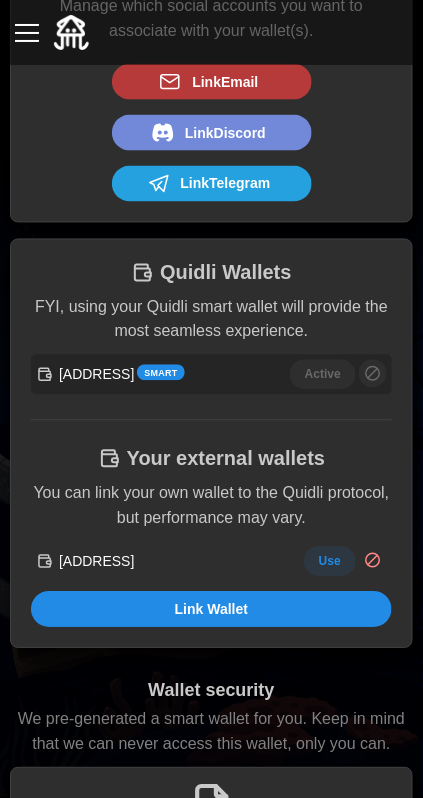 click on "Link Wallet" at bounding box center (211, 610) 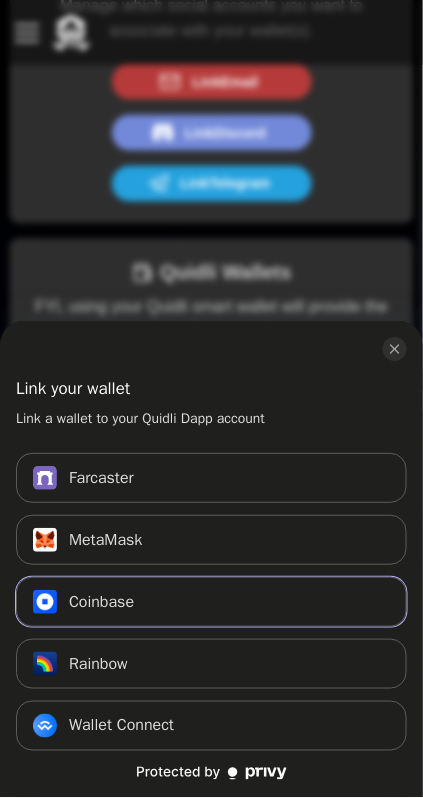 click on "Coinbase Connect" at bounding box center [211, 602] 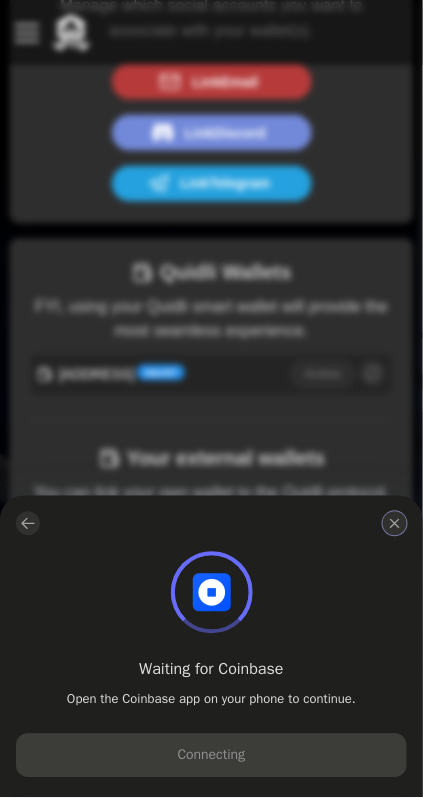 click 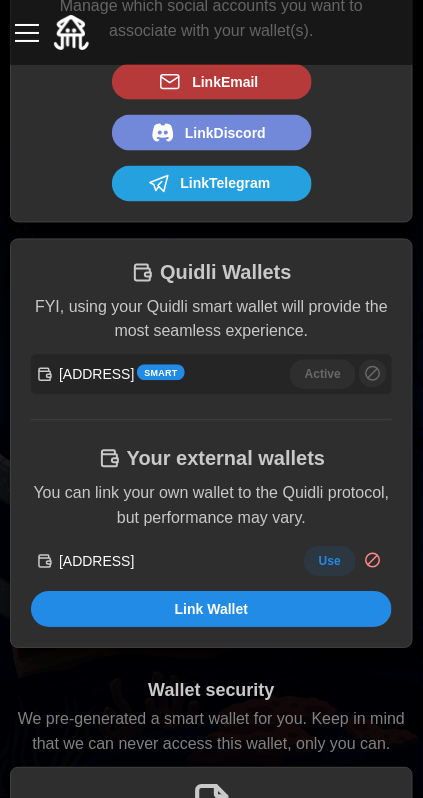 click on "Link Wallet" at bounding box center (211, 610) 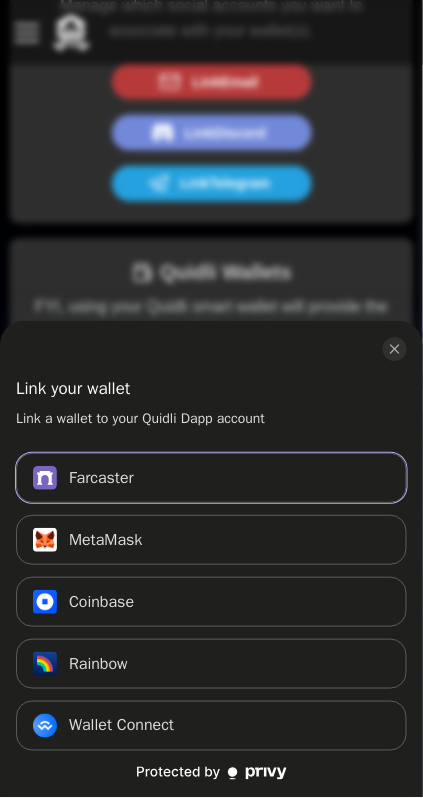 click on "Farcaster Connect" at bounding box center (211, 478) 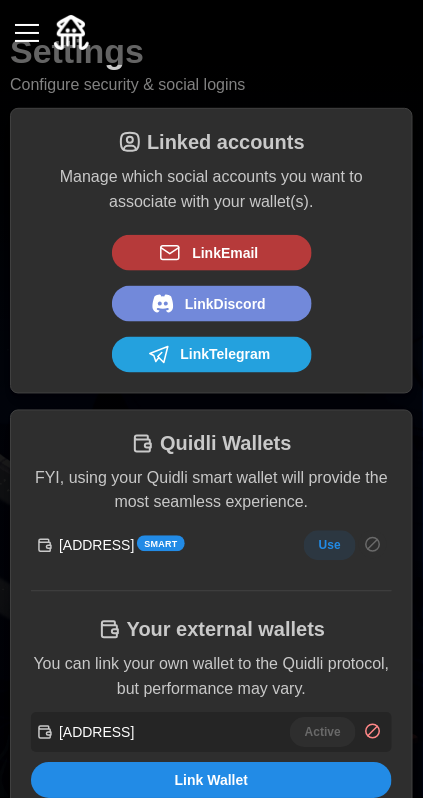 scroll, scrollTop: 0, scrollLeft: 0, axis: both 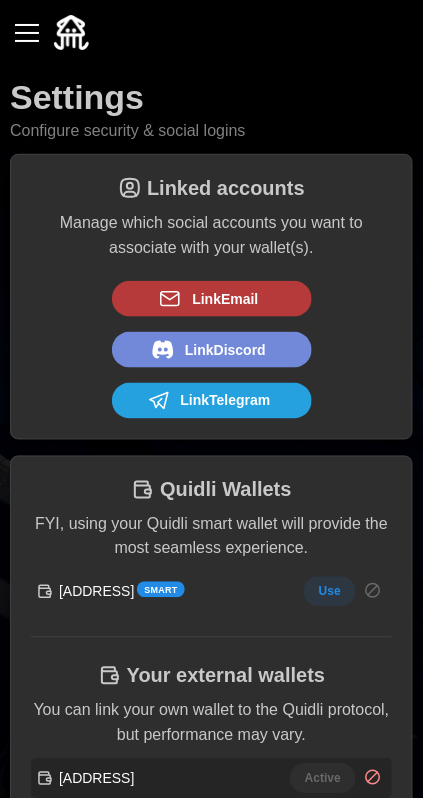 click at bounding box center [27, 33] 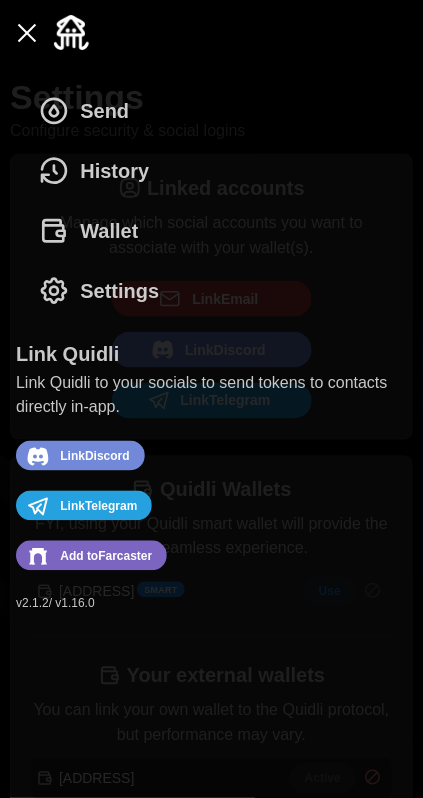 click on "History" at bounding box center (99, 171) 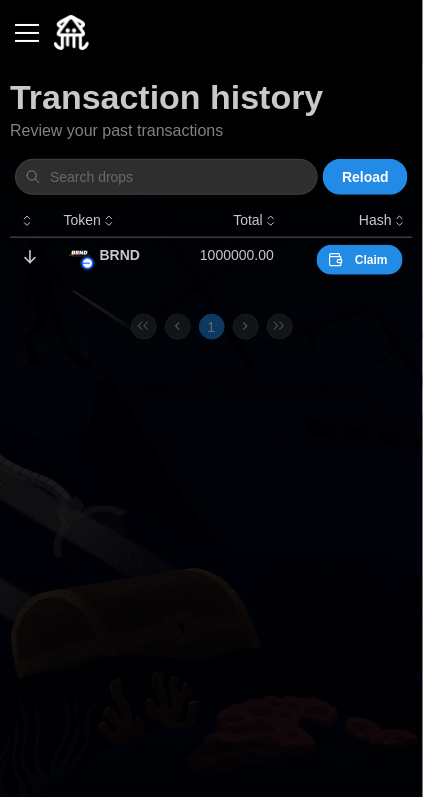 click on "Claim" at bounding box center (371, 260) 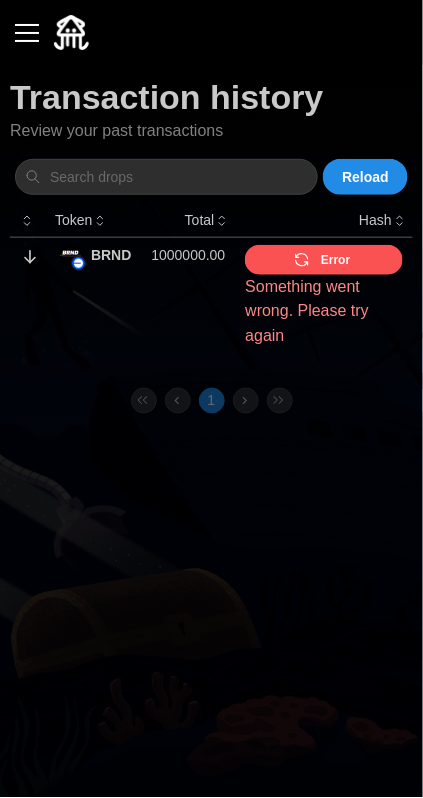 click on "Error" at bounding box center (322, 260) 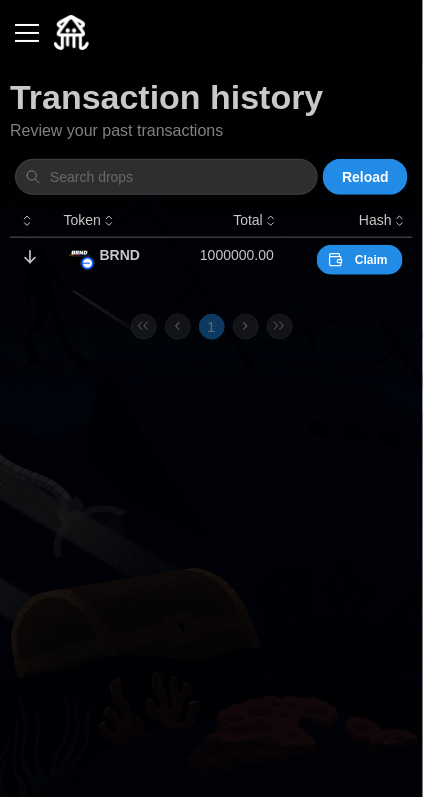 click on "Claim" at bounding box center (371, 260) 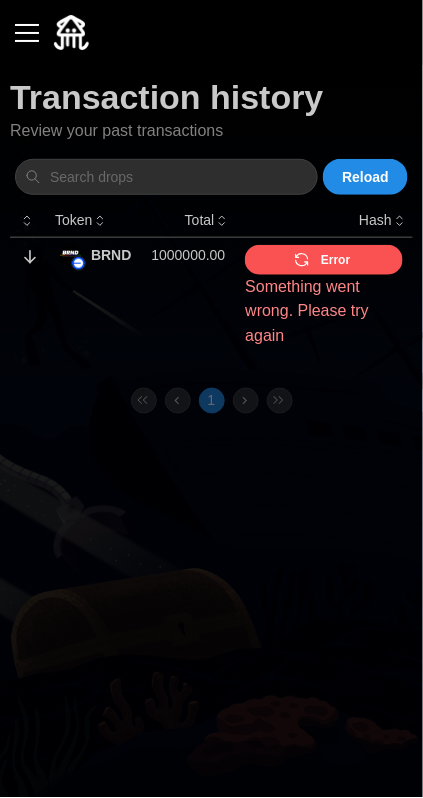 click on "Error" at bounding box center (322, 260) 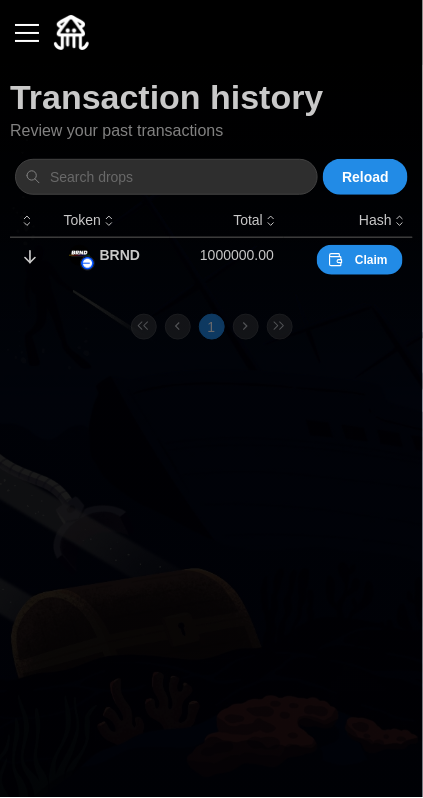 click on "Claim" at bounding box center (371, 260) 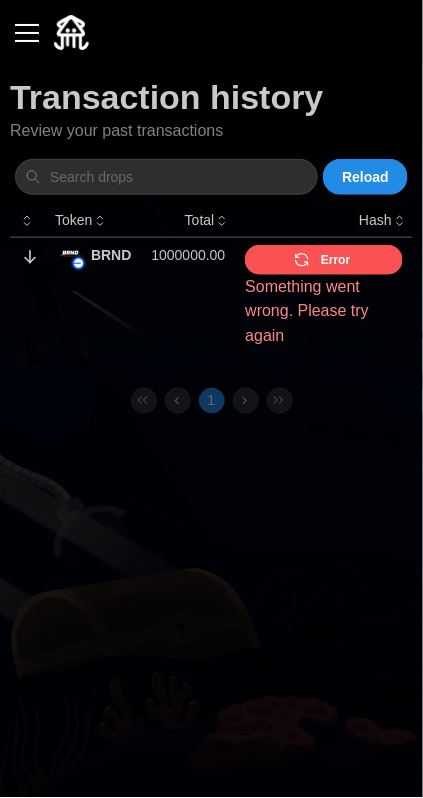 click on "Error" at bounding box center (322, 260) 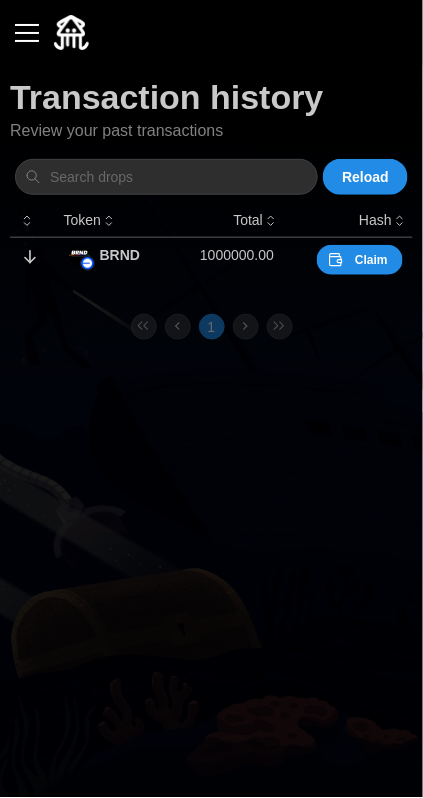 click on "Claim" at bounding box center (371, 260) 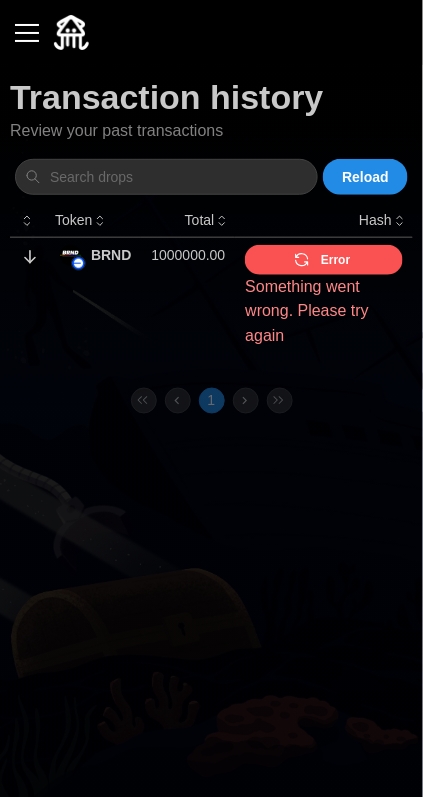 click on "Error" at bounding box center [322, 260] 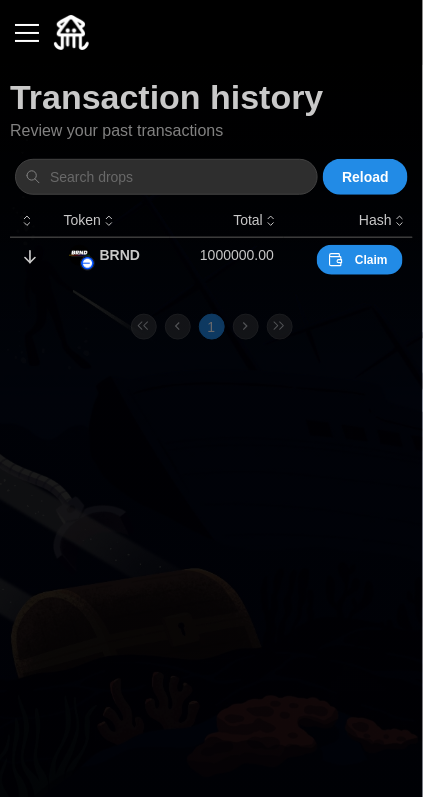 click on "Claim" at bounding box center [371, 260] 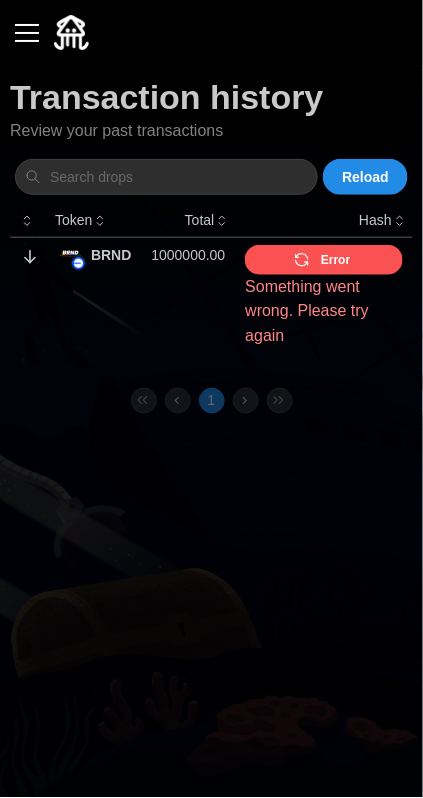 click on "Error" at bounding box center [322, 260] 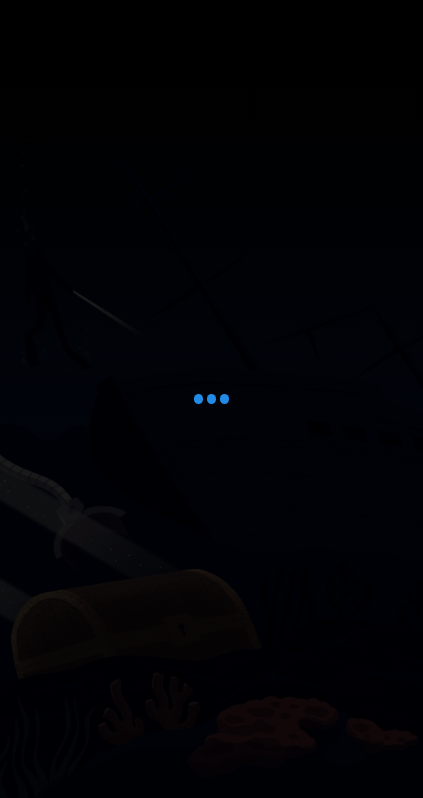 scroll, scrollTop: 0, scrollLeft: 0, axis: both 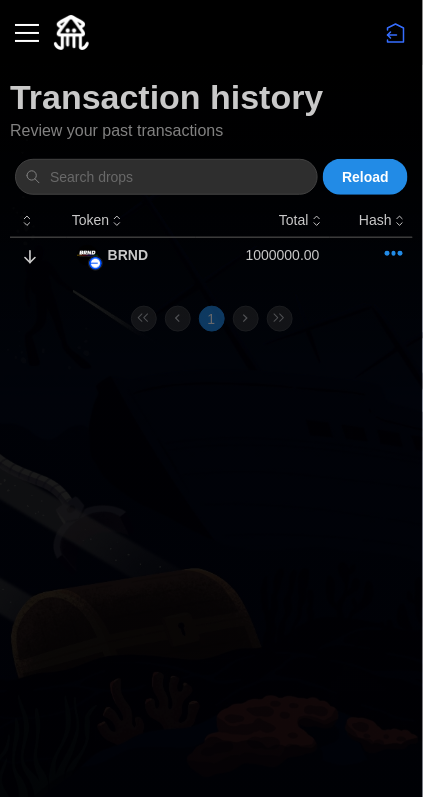 click on "Reload" at bounding box center (365, 177) 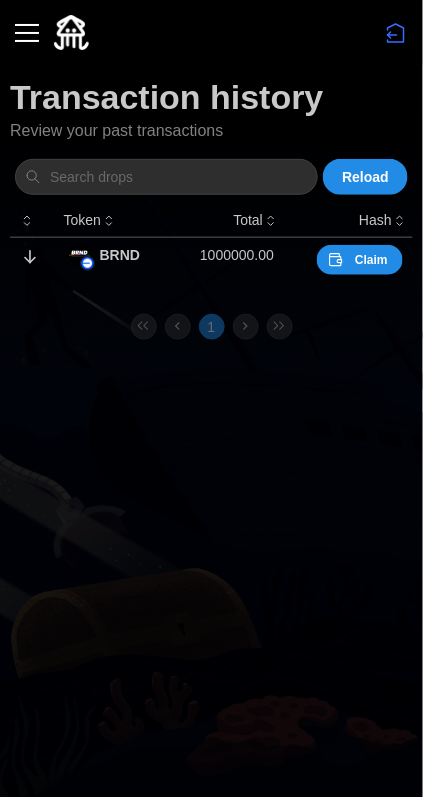 click on "Claim" at bounding box center [371, 260] 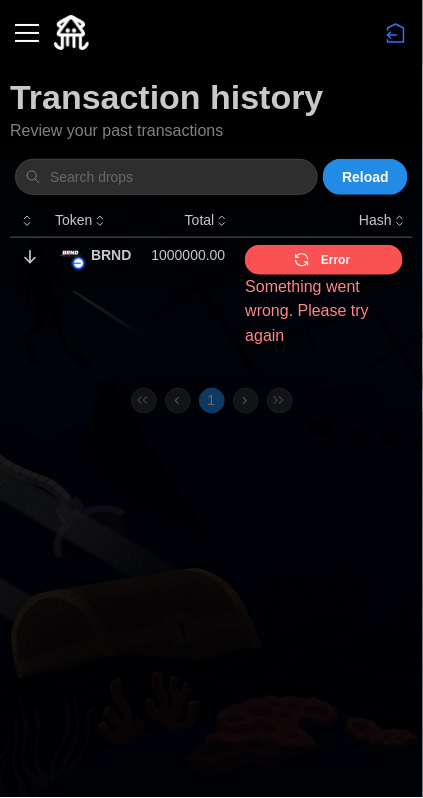click on "Transaction history Review your past transactions Reload   Token Total Hash BRND 1000000.00 Error Something went wrong. Please try again 1" at bounding box center [211, 399] 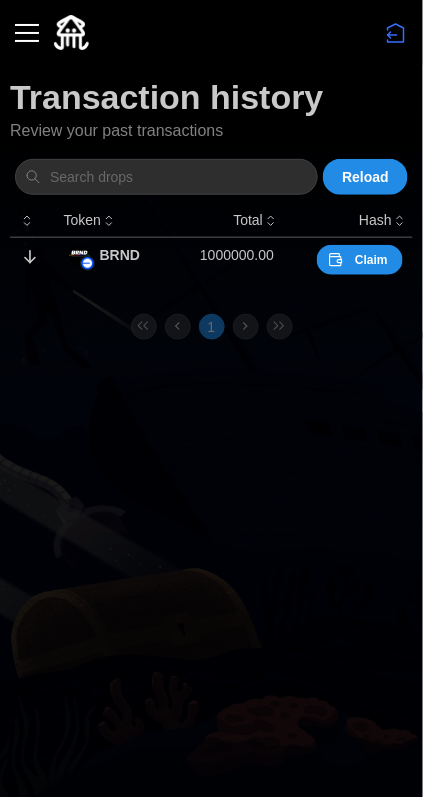 click on "Claim" at bounding box center (371, 260) 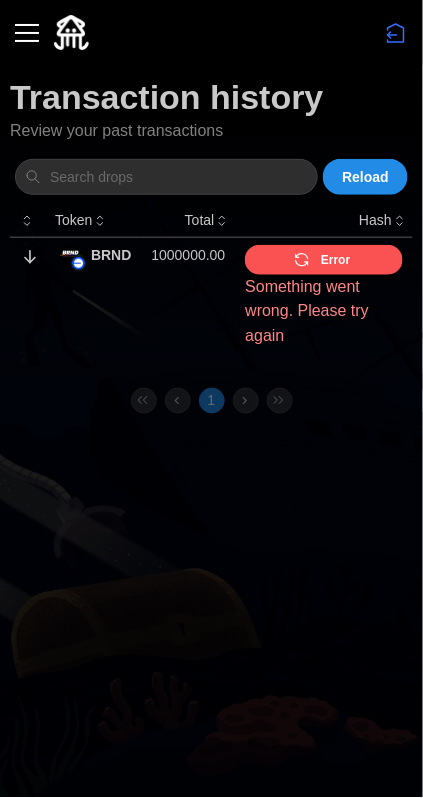 click on "Error" at bounding box center (335, 260) 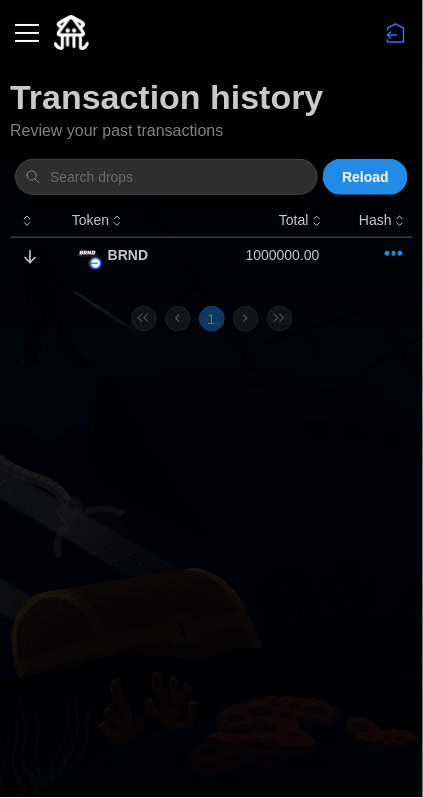 click on "1000000.00" at bounding box center (262, 255) 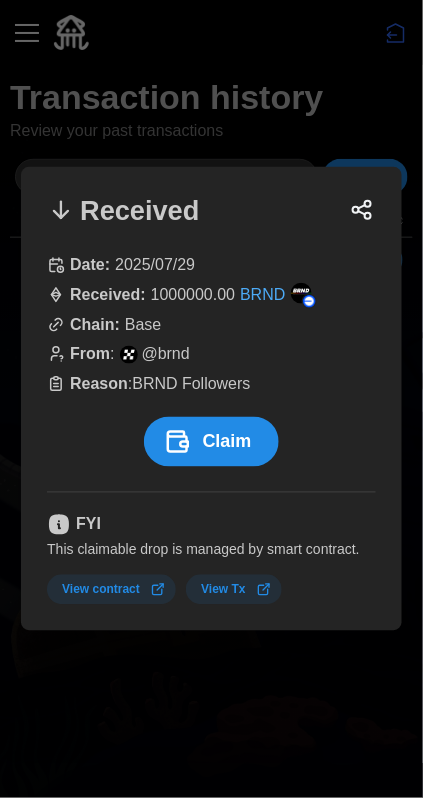 click on "Claim" at bounding box center (227, 442) 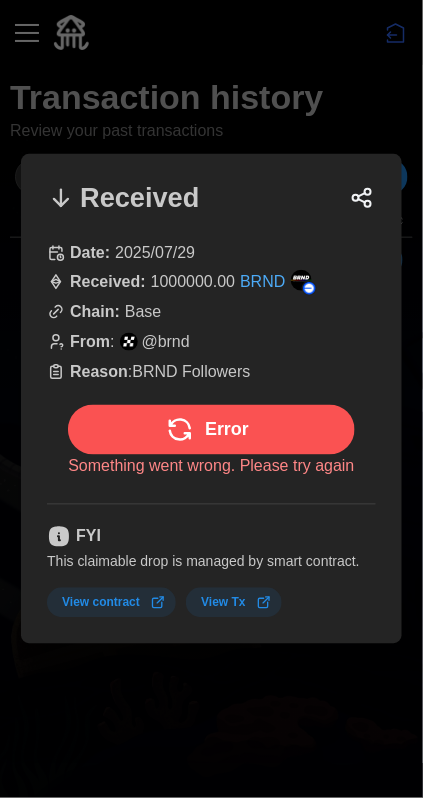 click on "Error" at bounding box center (207, 430) 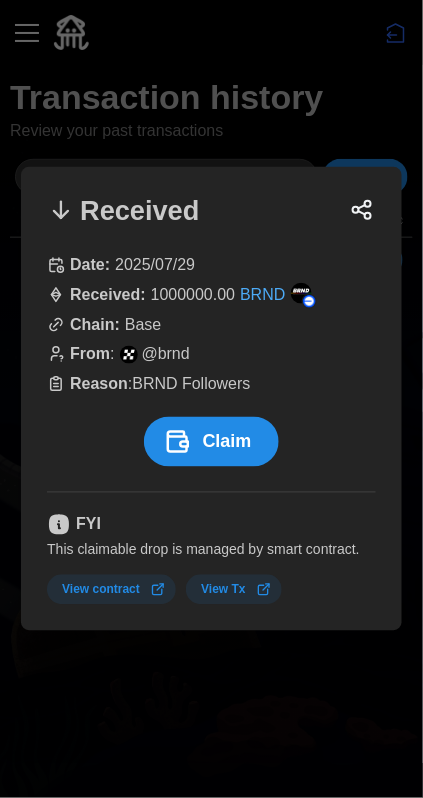 click on "Claim" at bounding box center [227, 442] 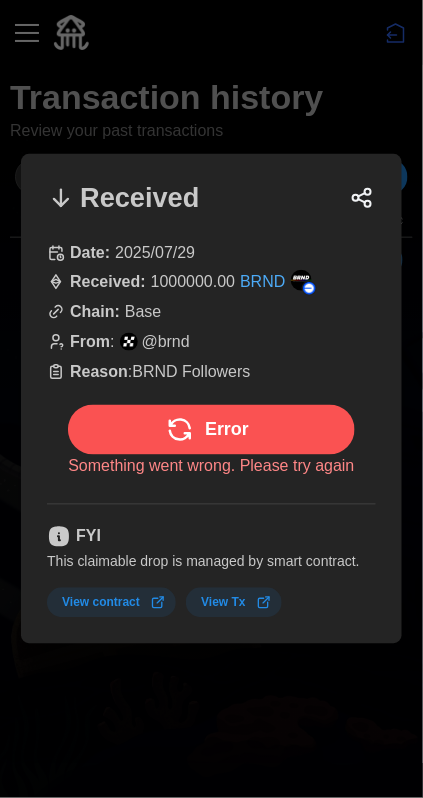 click on "Error" at bounding box center (207, 430) 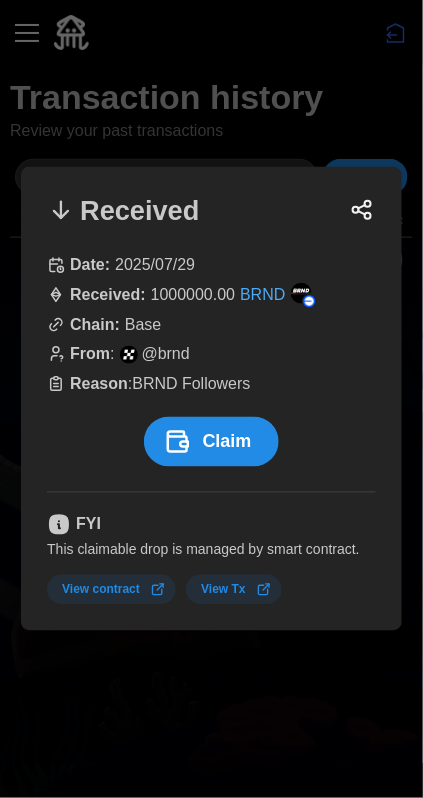 click on "Claim" at bounding box center [227, 442] 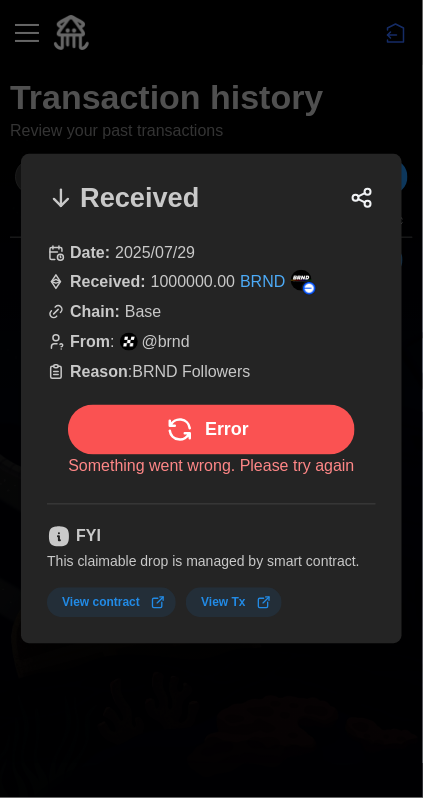 click on "Error" at bounding box center (207, 430) 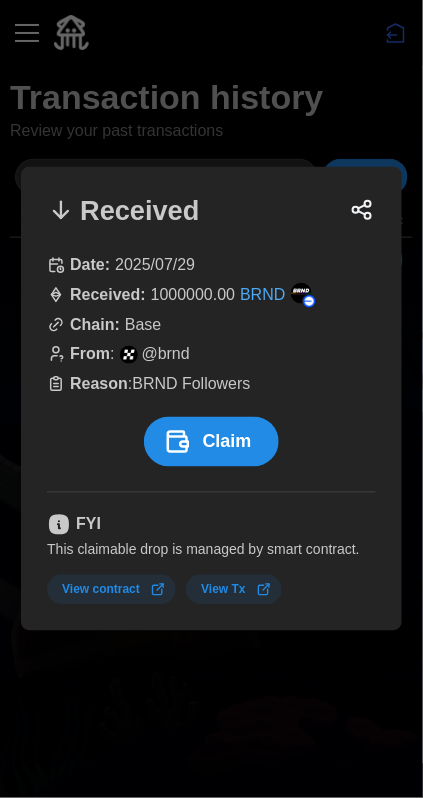 click on "Claim" at bounding box center (227, 442) 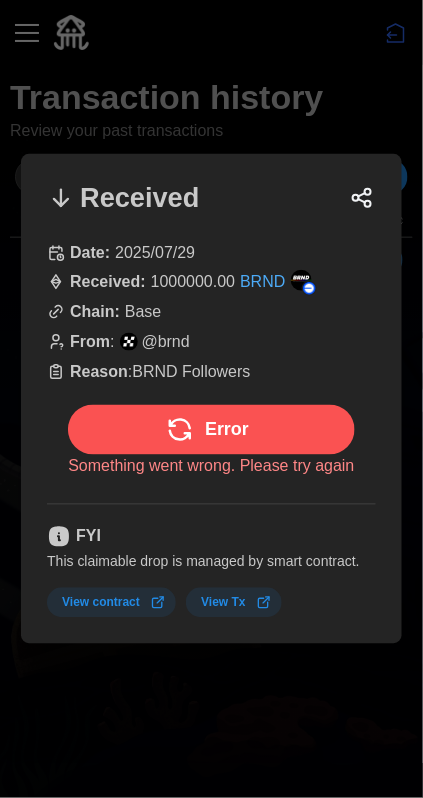 click on "Error" at bounding box center [207, 430] 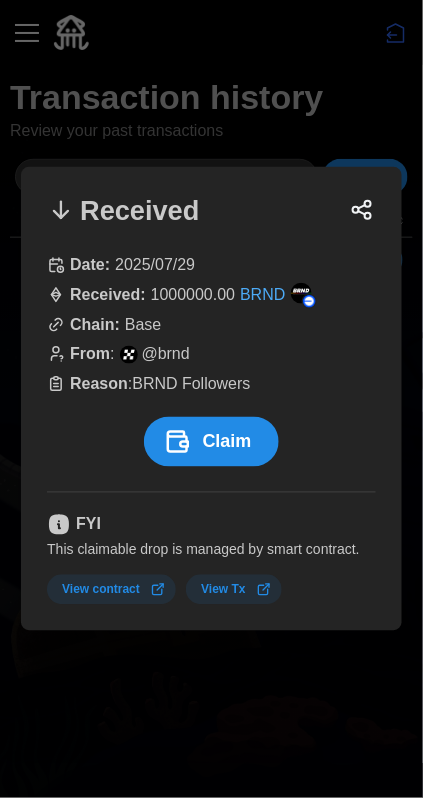 click on "Claim" at bounding box center (227, 442) 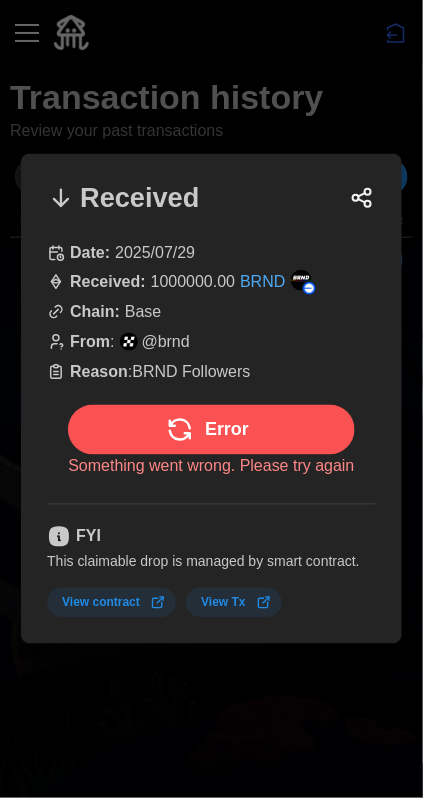 click on "Error" at bounding box center (207, 430) 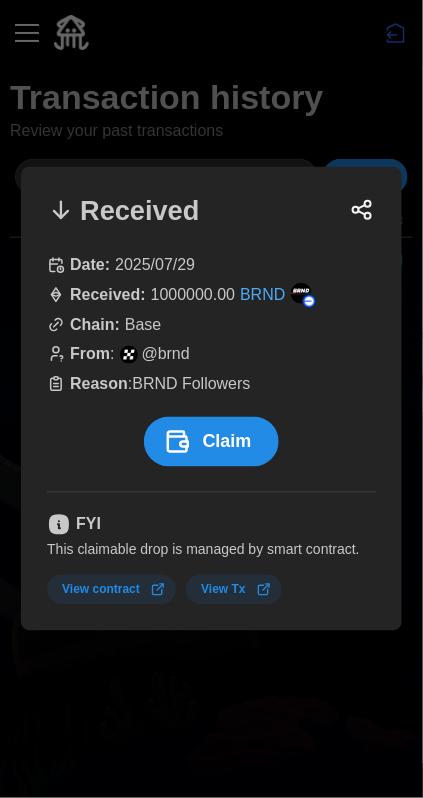 click on "Claim" at bounding box center [227, 442] 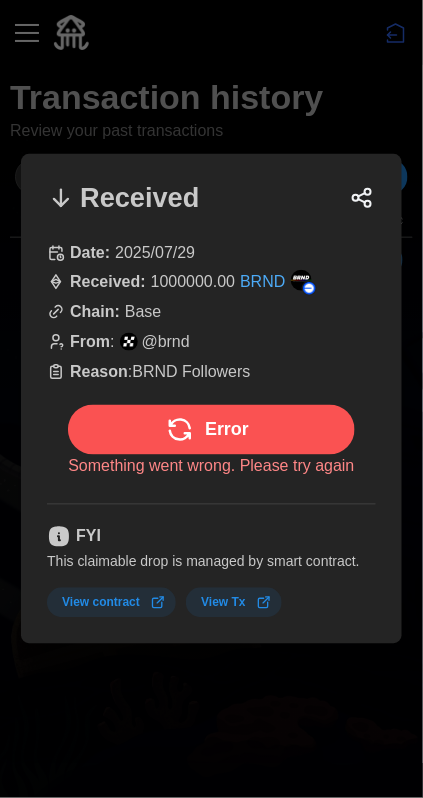 click on "Error" at bounding box center [207, 430] 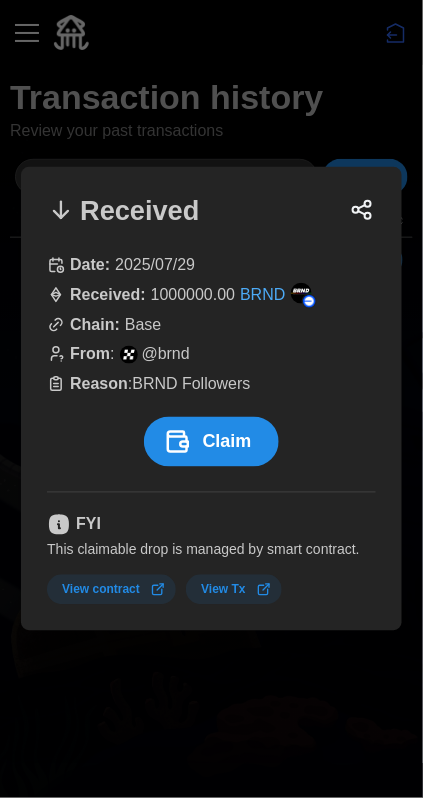 click on "Claim" at bounding box center [227, 442] 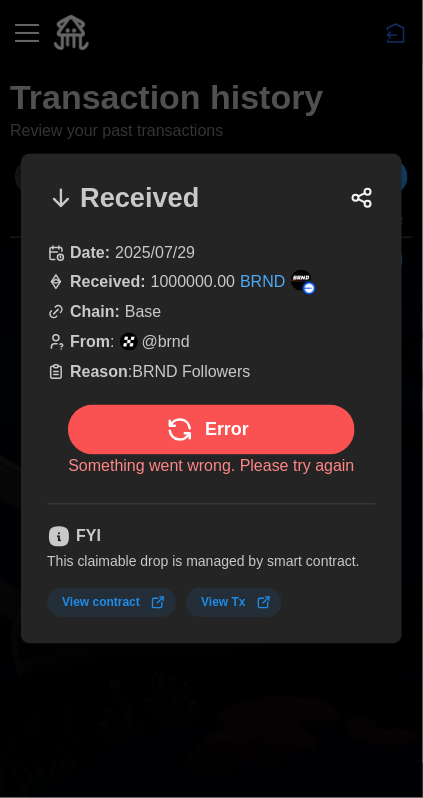 click on "Error" at bounding box center (207, 430) 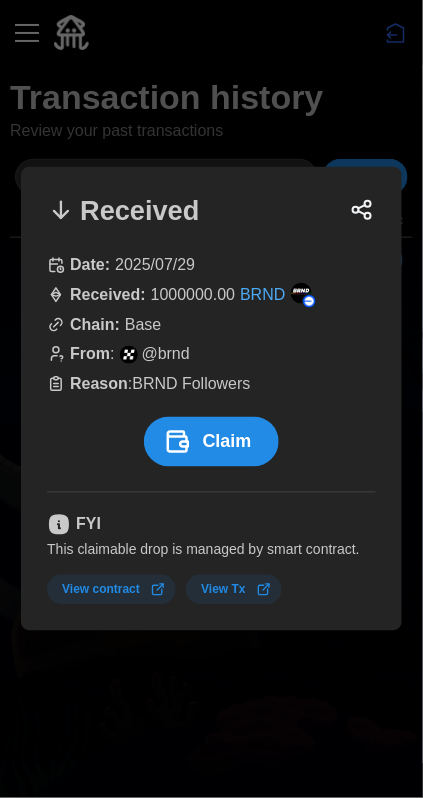 click on "Claim" at bounding box center [227, 442] 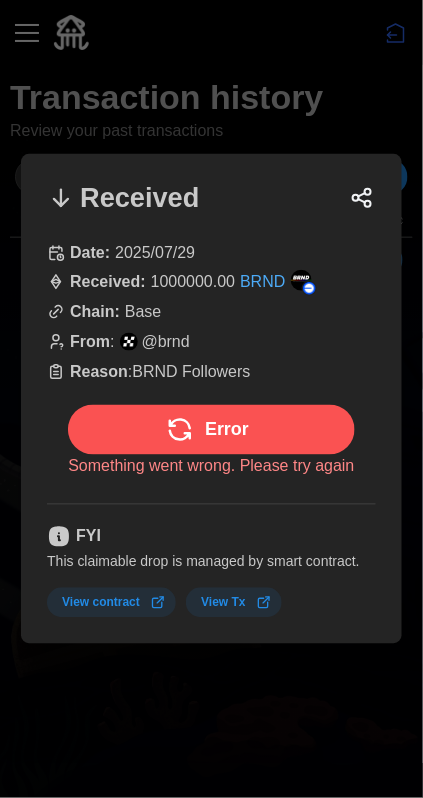 click 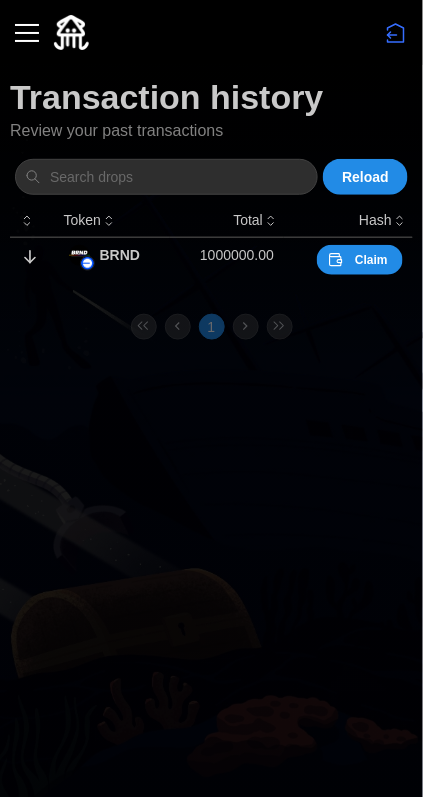 click on "Claim" at bounding box center (371, 260) 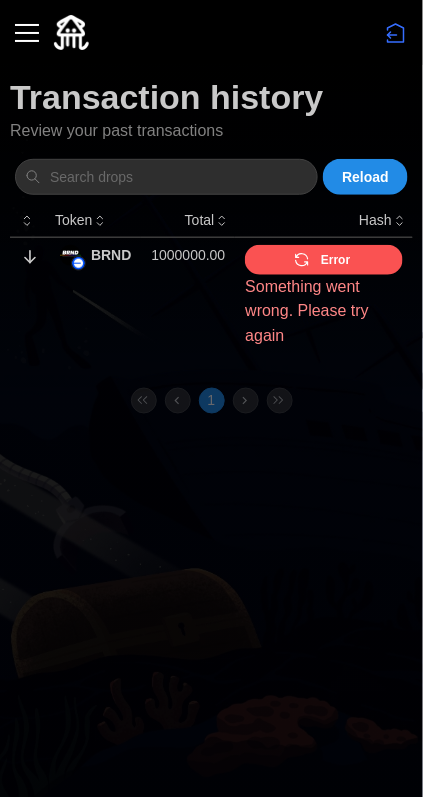 click on "Error" at bounding box center [322, 260] 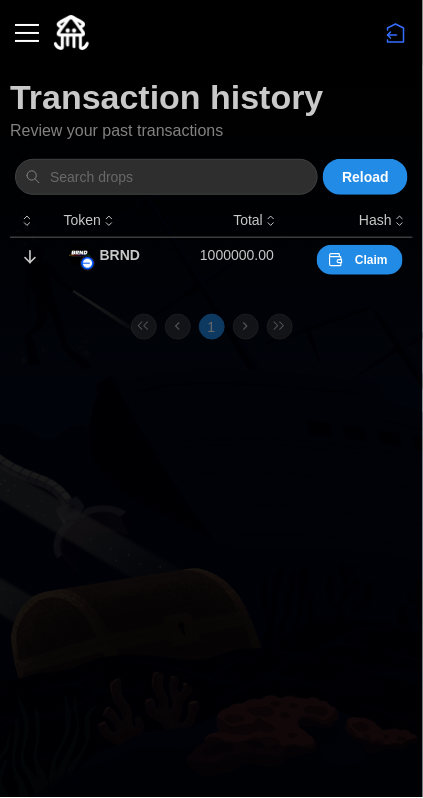 click on "Claim" at bounding box center [371, 260] 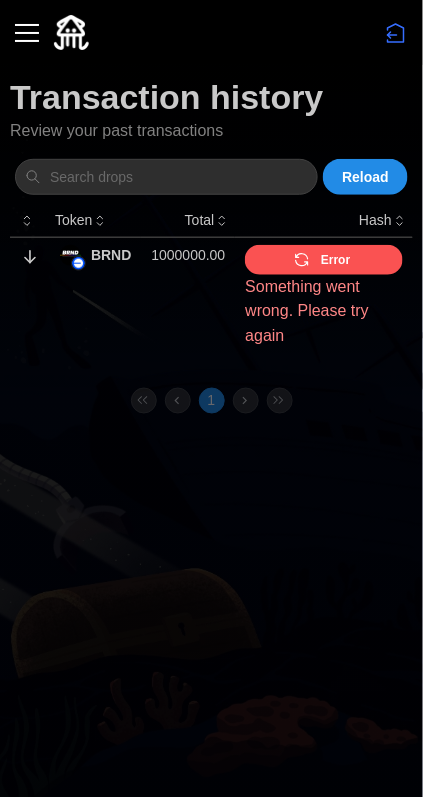 click on "Error" at bounding box center (322, 260) 